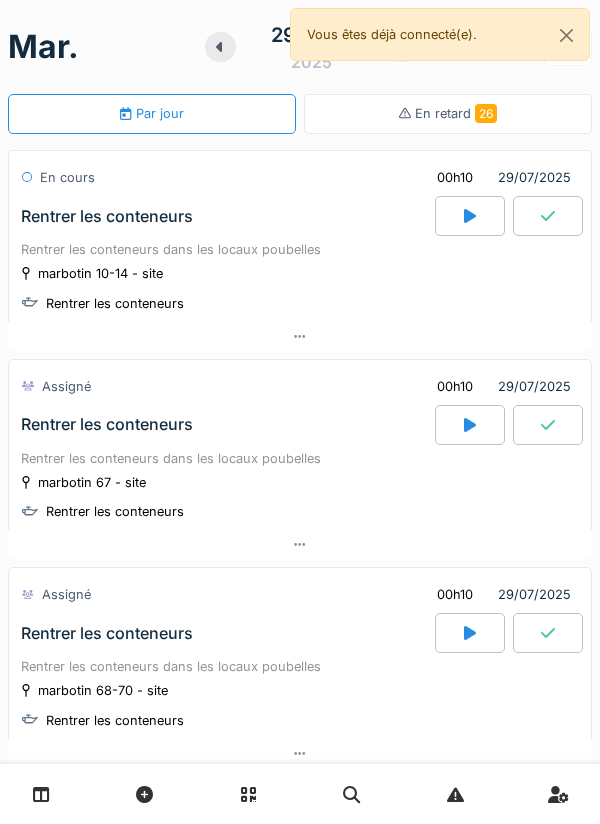 scroll, scrollTop: 0, scrollLeft: 0, axis: both 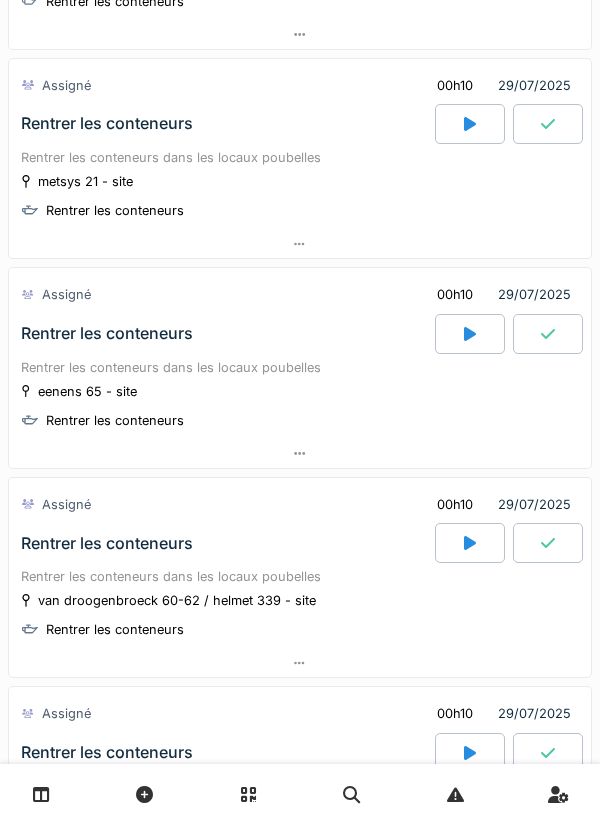 click at bounding box center [470, 124] 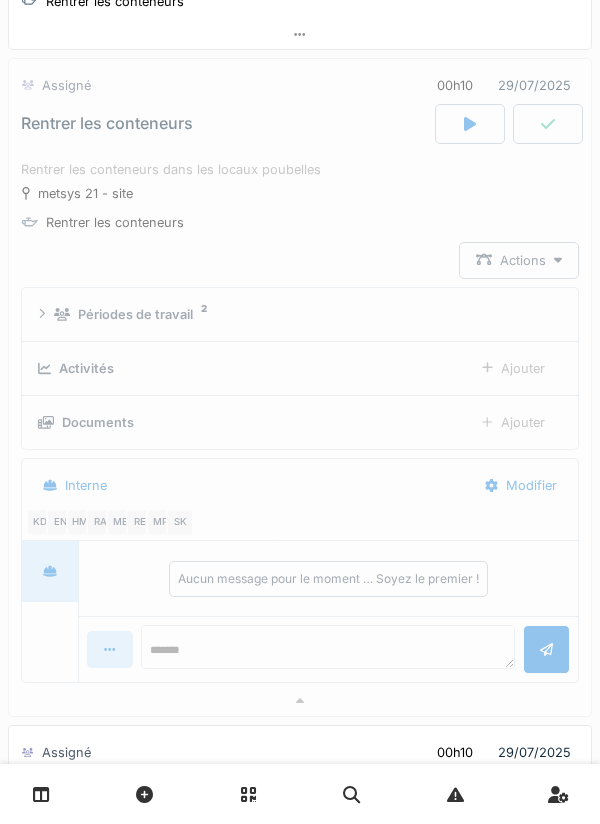 scroll, scrollTop: 3598, scrollLeft: 0, axis: vertical 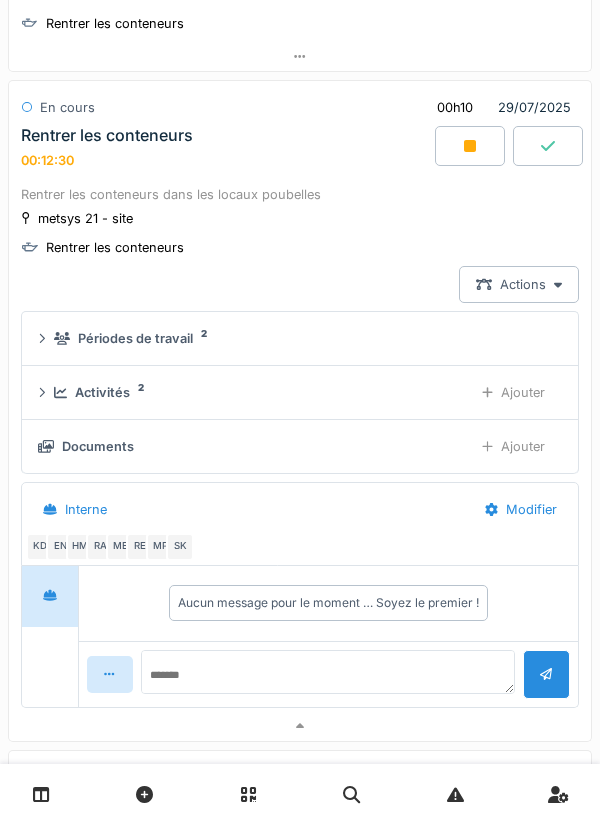 click at bounding box center [470, 146] 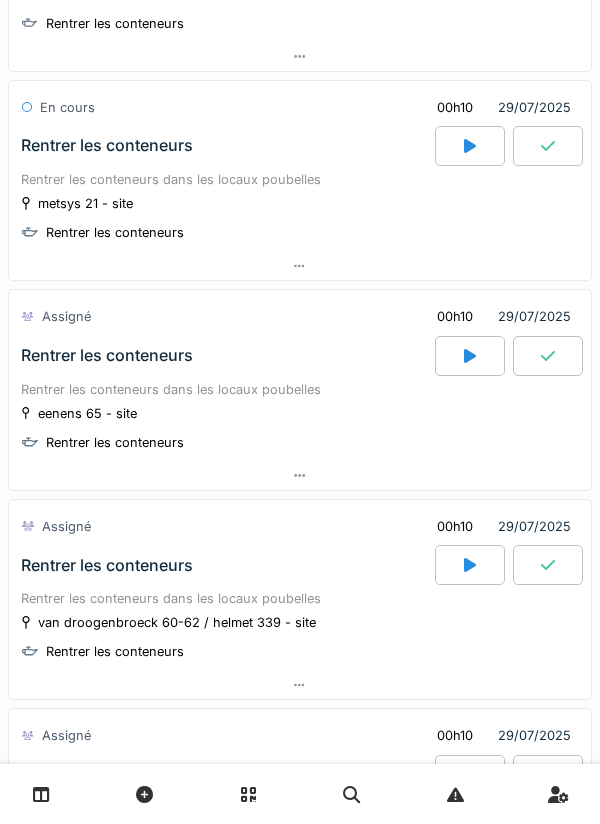 click at bounding box center [470, 356] 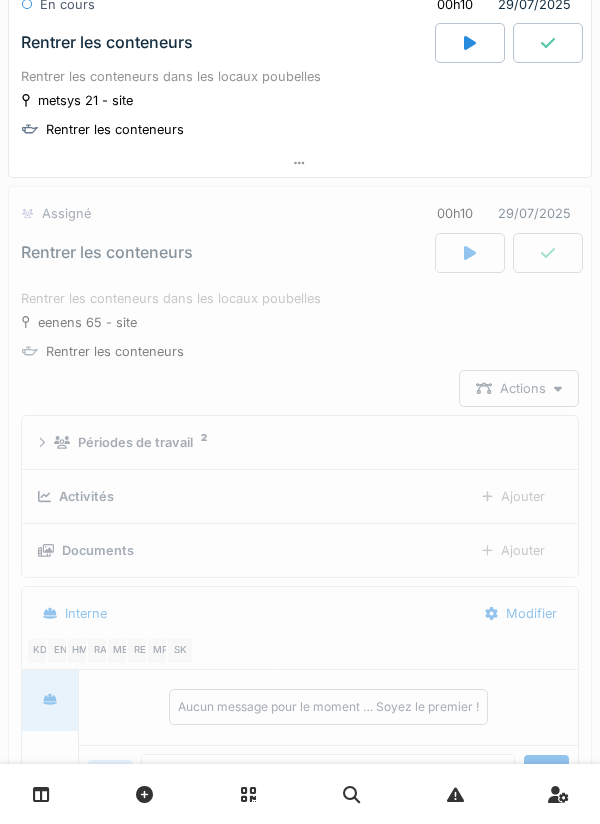 scroll, scrollTop: 3808, scrollLeft: 0, axis: vertical 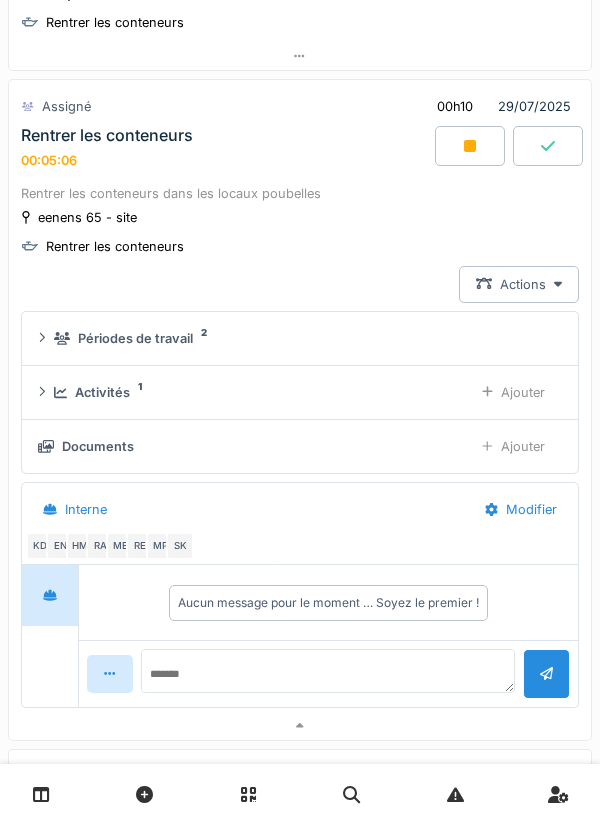 click 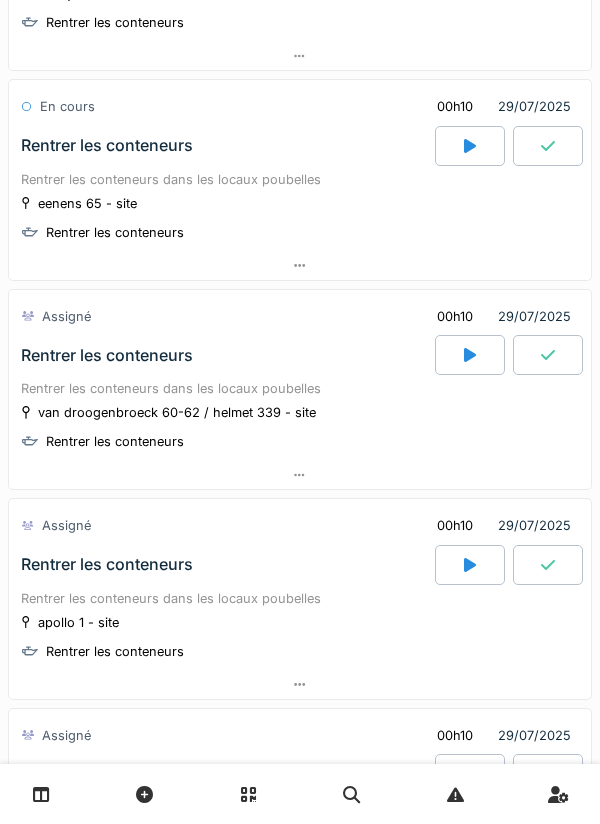 click at bounding box center (470, 355) 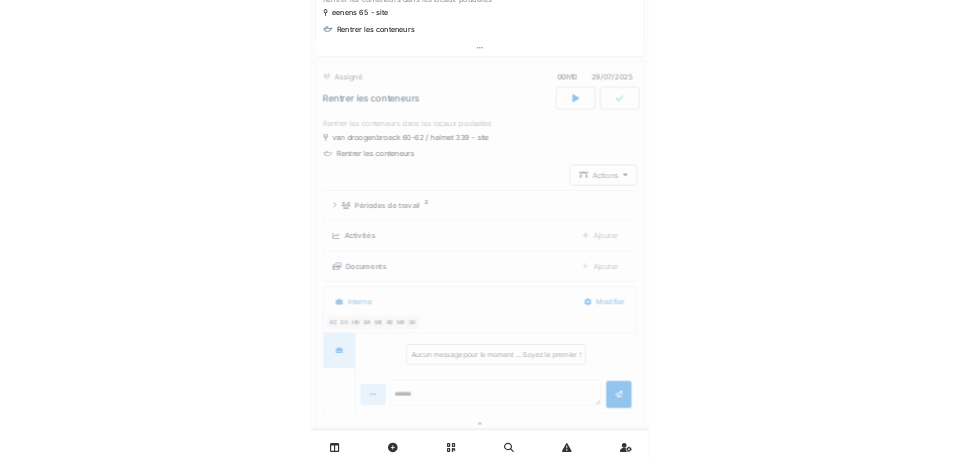 scroll, scrollTop: 4017, scrollLeft: 0, axis: vertical 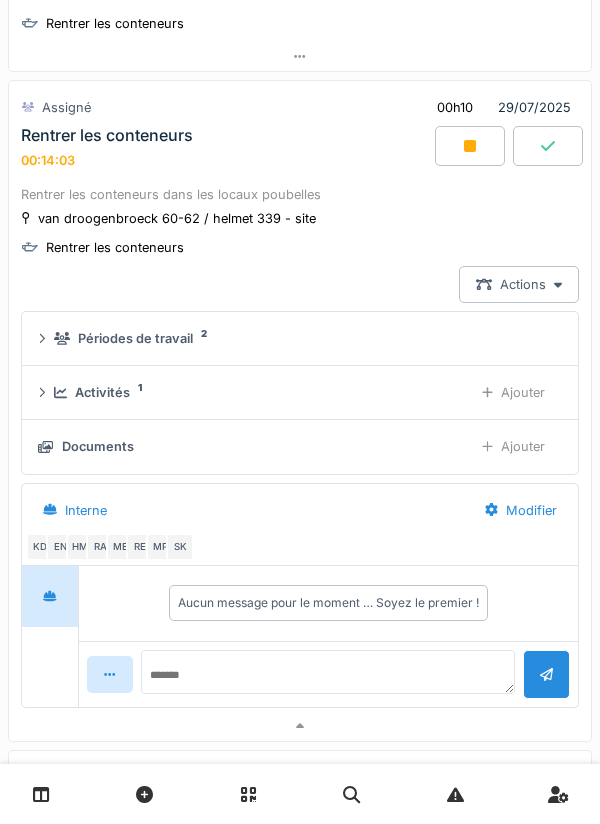 click at bounding box center [470, 146] 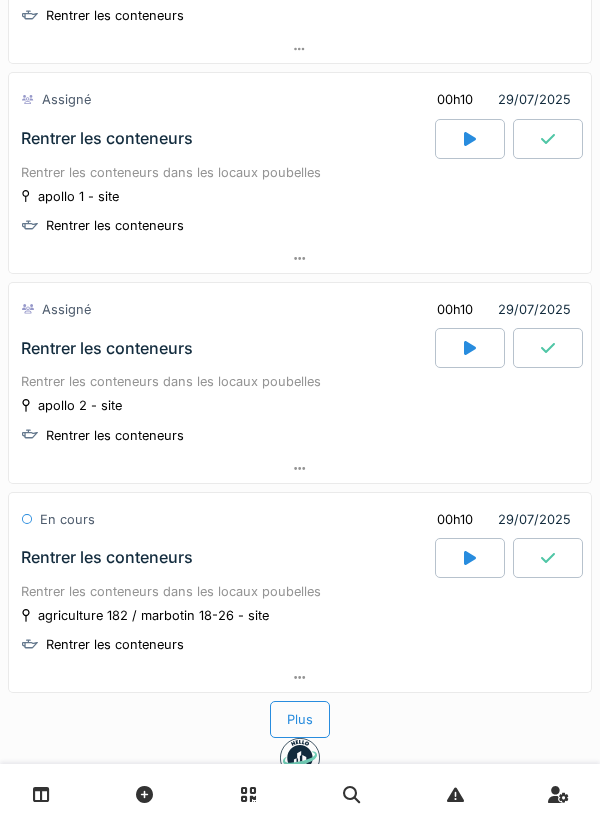 scroll, scrollTop: 4243, scrollLeft: 0, axis: vertical 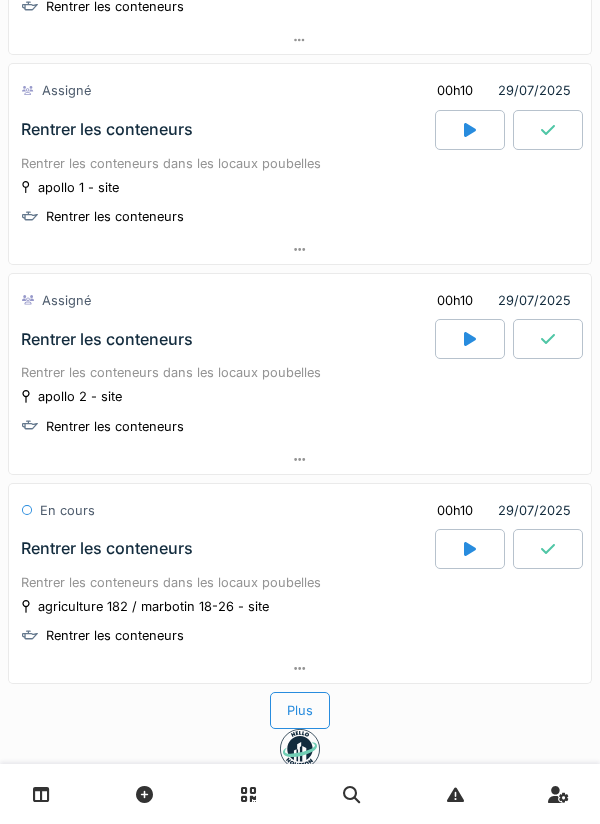 click at bounding box center (470, 339) 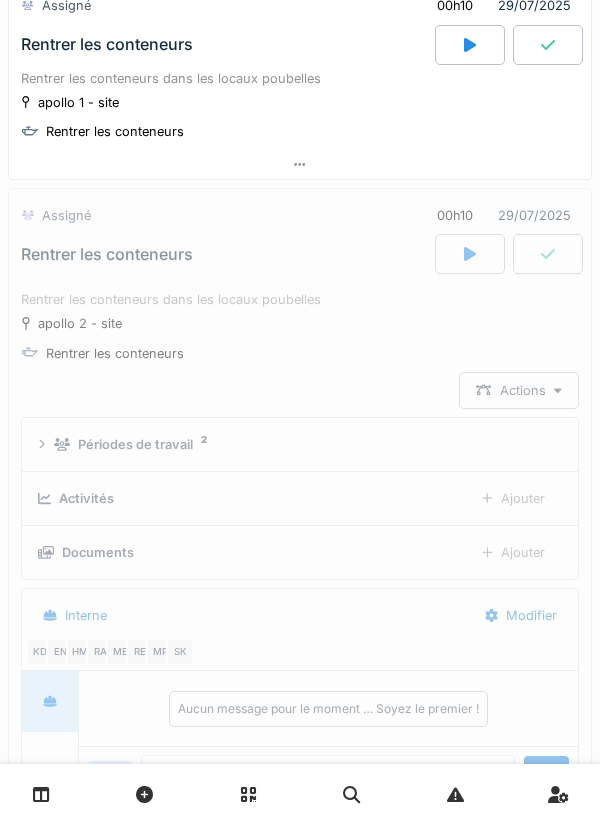 scroll, scrollTop: 4437, scrollLeft: 0, axis: vertical 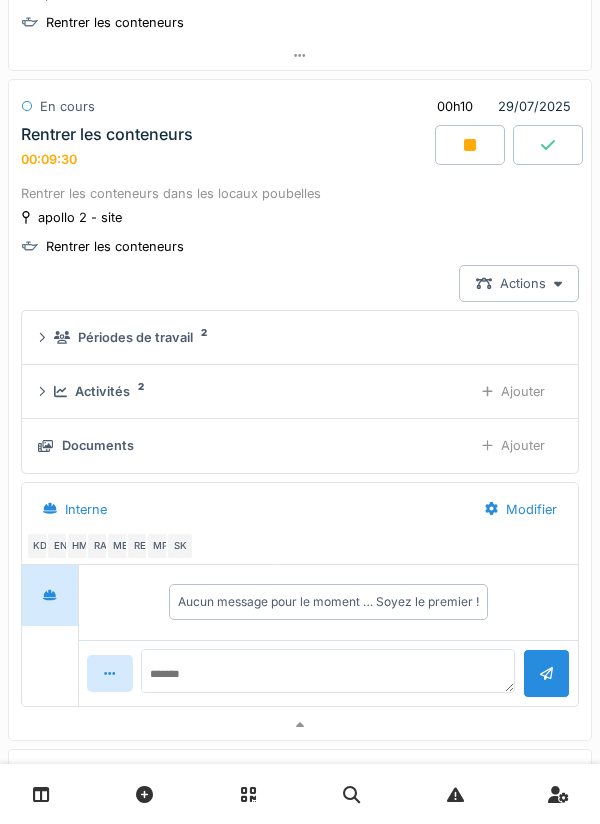 click at bounding box center (470, 145) 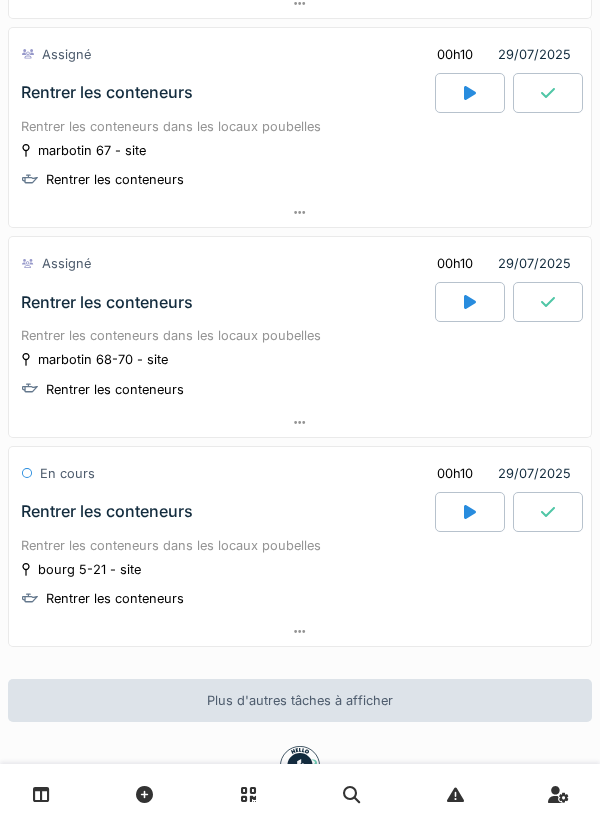 scroll, scrollTop: 403, scrollLeft: 0, axis: vertical 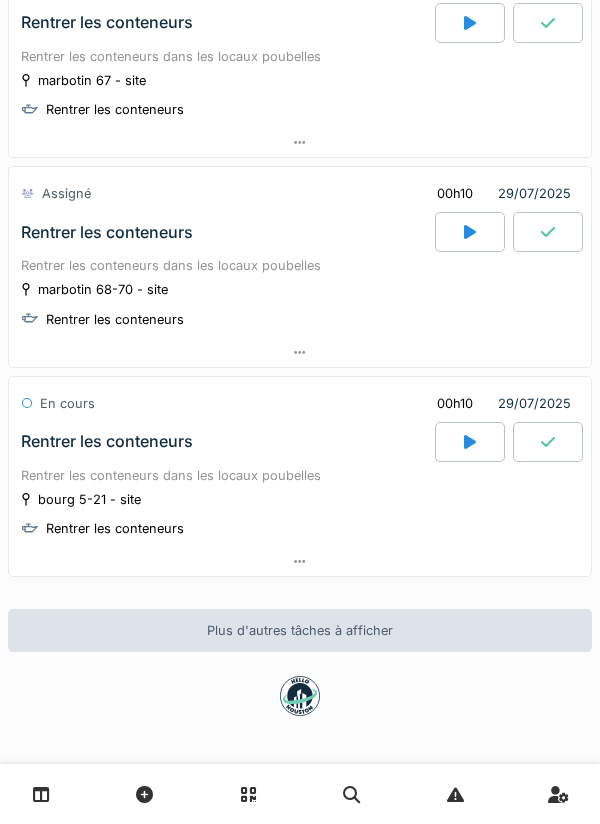 click at bounding box center (41, 794) 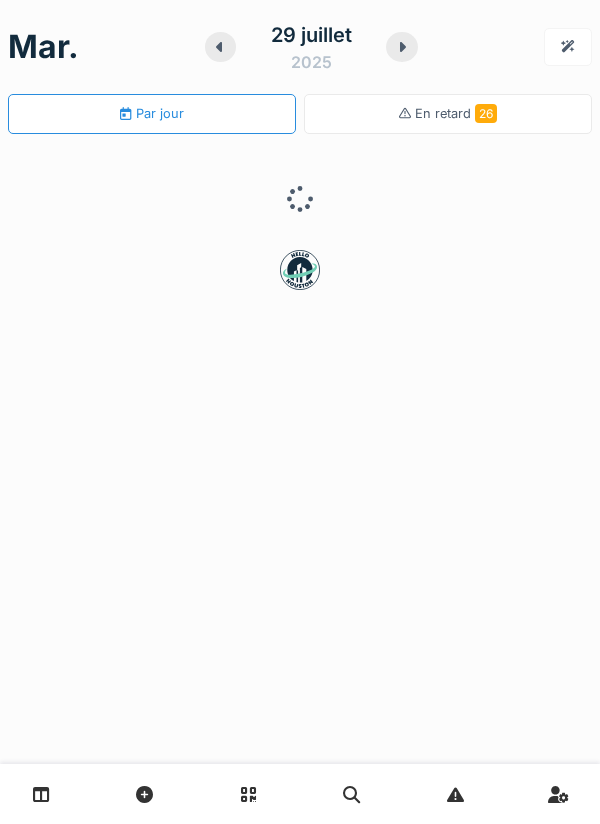 scroll, scrollTop: 0, scrollLeft: 0, axis: both 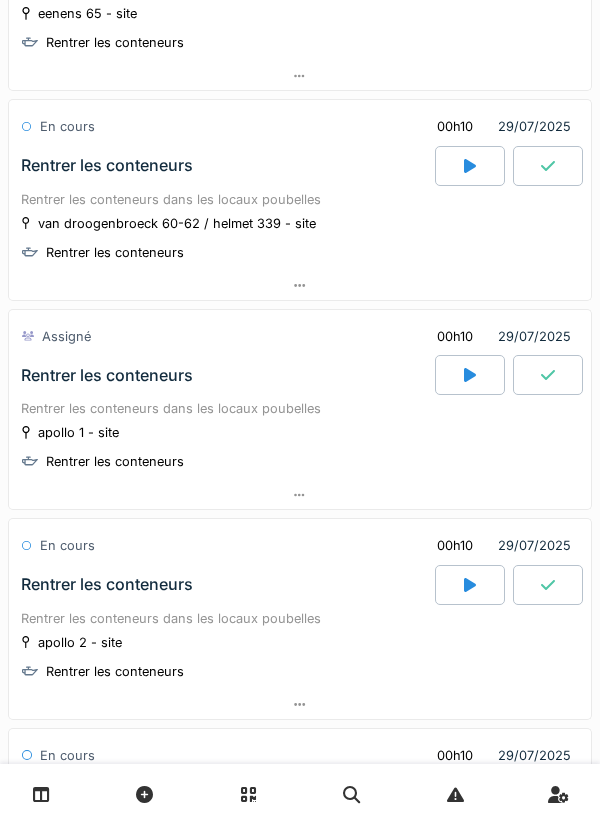 click 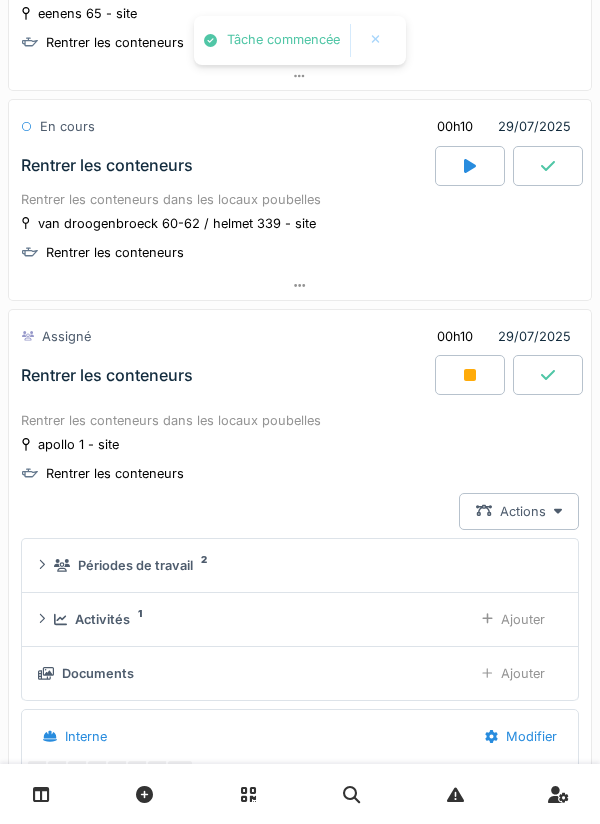 scroll, scrollTop: 4224, scrollLeft: 0, axis: vertical 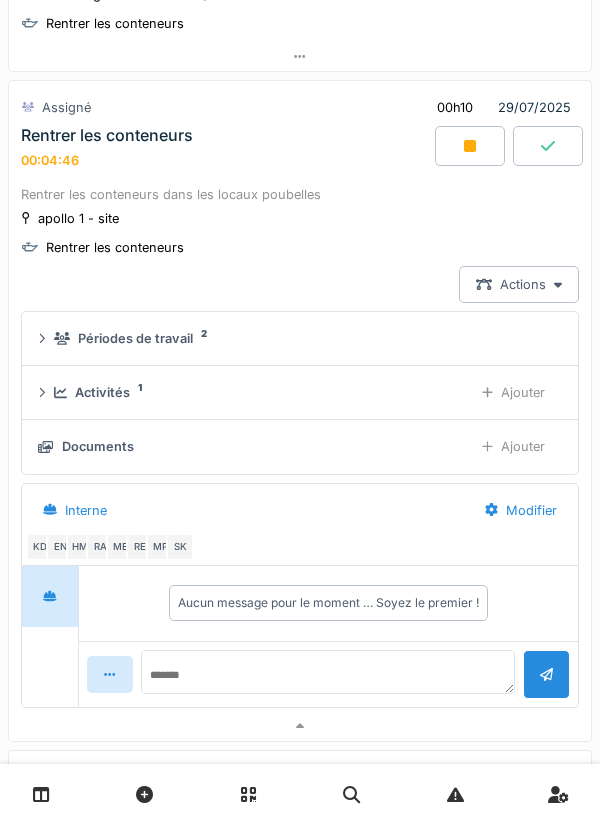 click at bounding box center (470, 146) 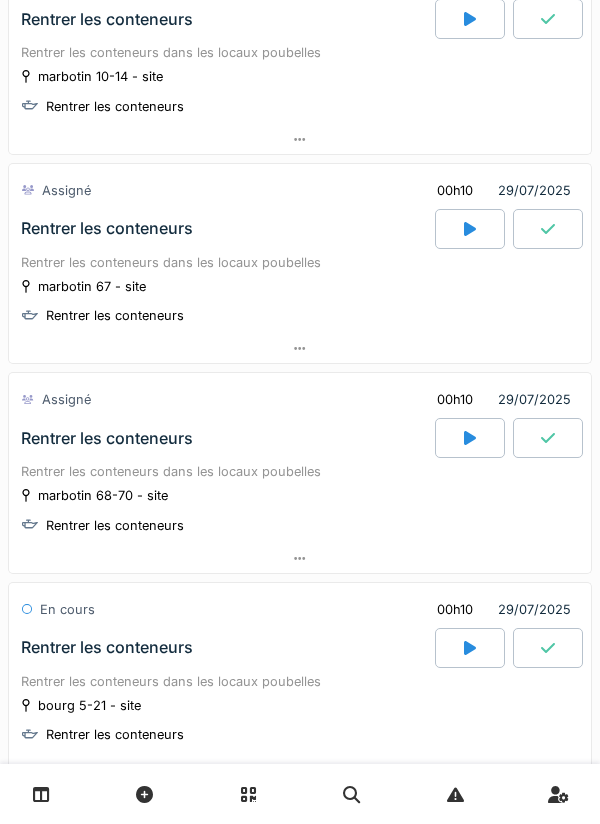 scroll, scrollTop: 193, scrollLeft: 0, axis: vertical 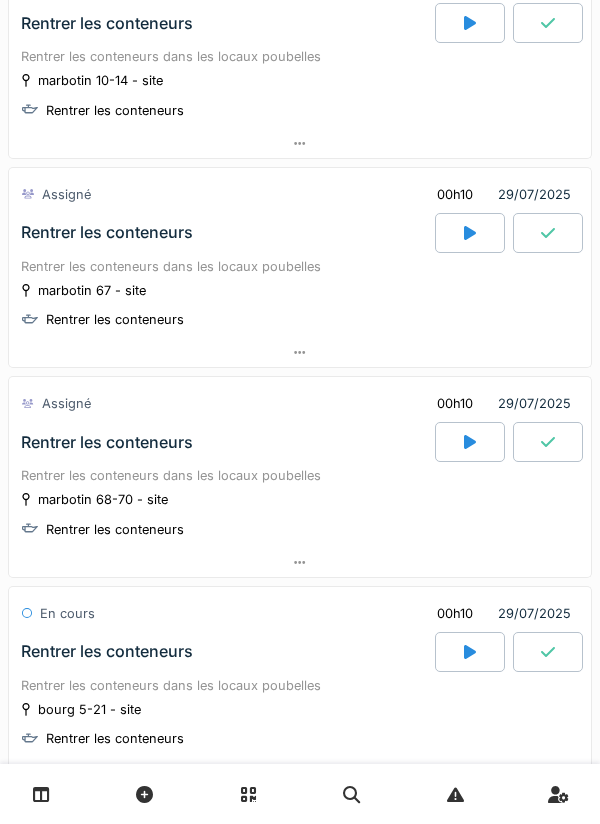 click at bounding box center [470, 233] 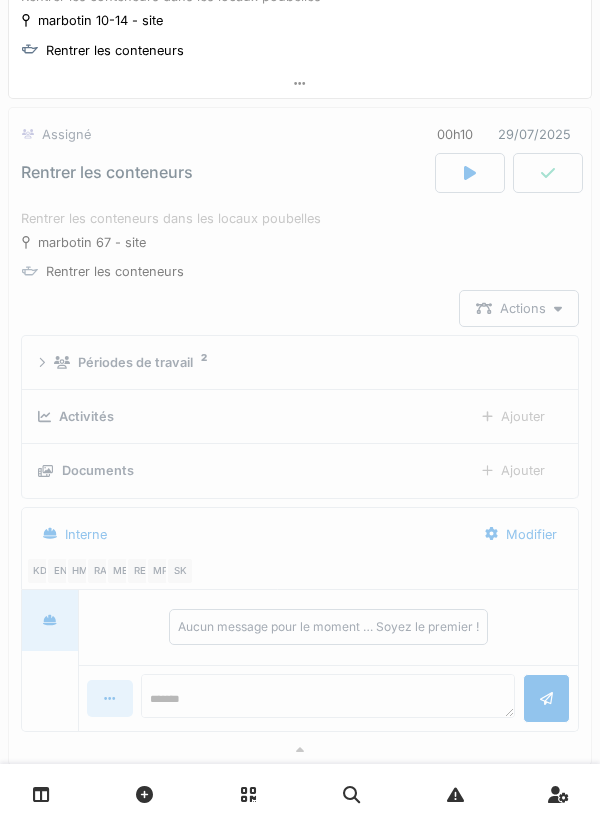 scroll, scrollTop: 279, scrollLeft: 0, axis: vertical 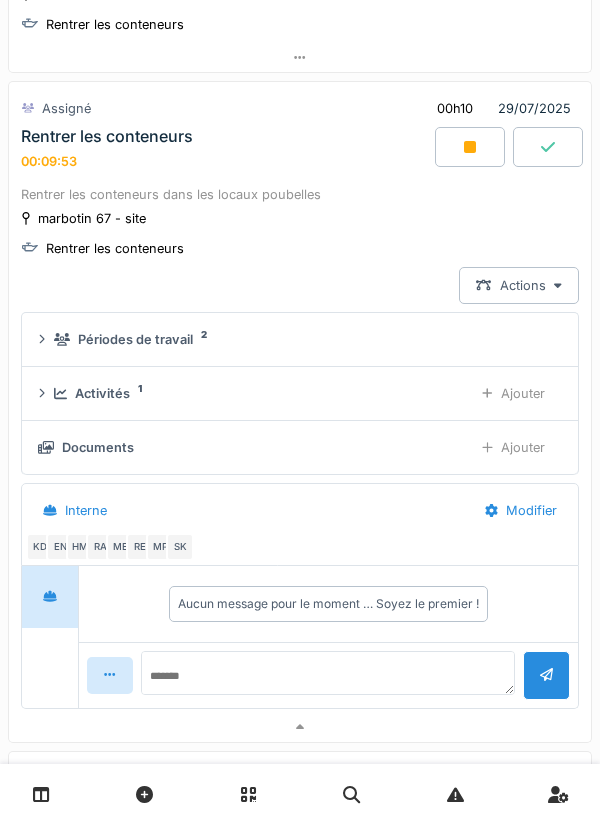 click at bounding box center [470, 147] 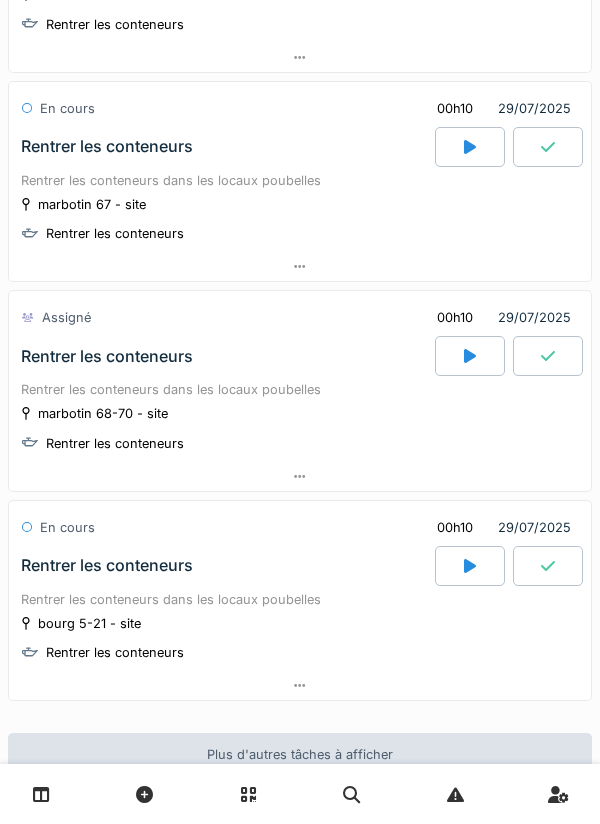 click 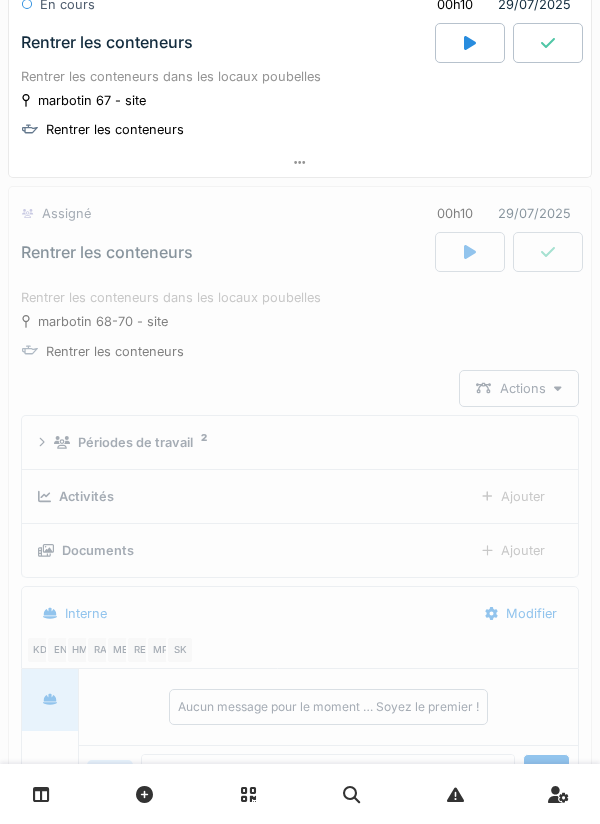 scroll, scrollTop: 489, scrollLeft: 0, axis: vertical 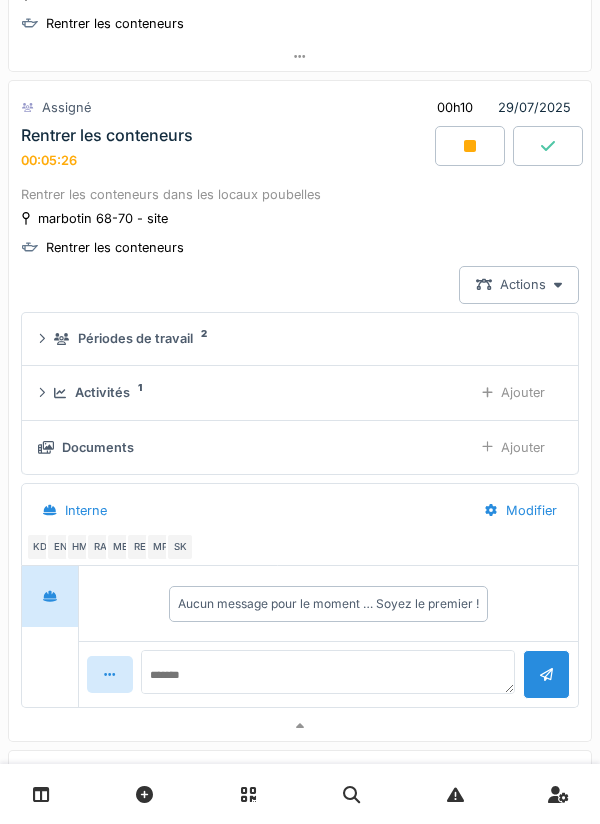 click 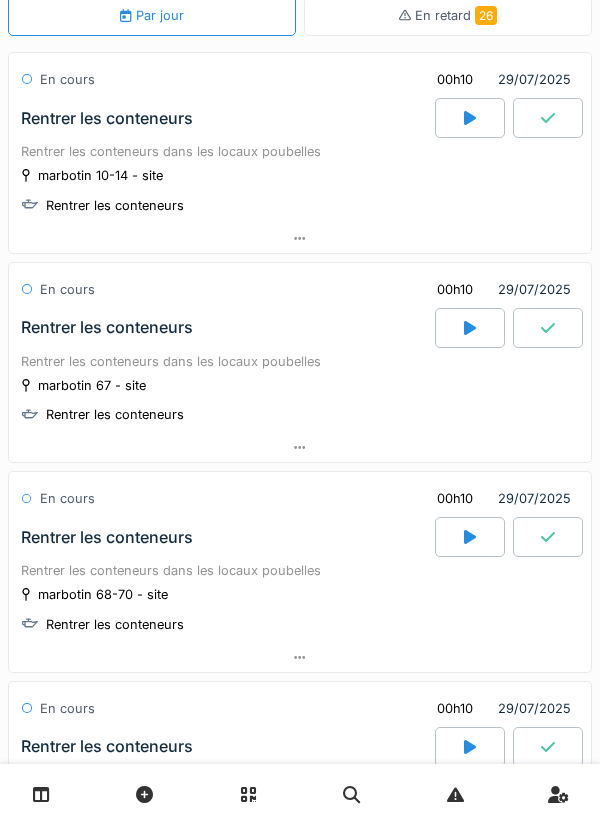 scroll, scrollTop: 96, scrollLeft: 0, axis: vertical 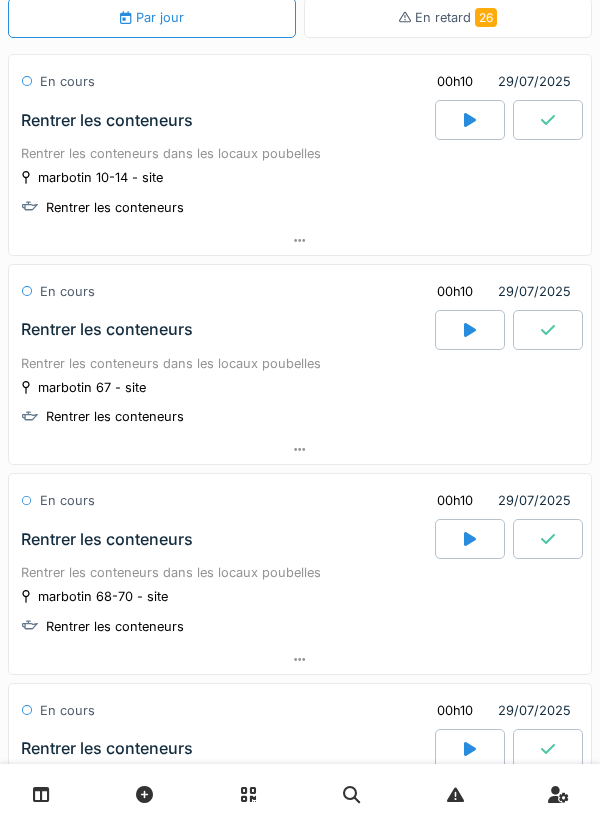 click at bounding box center [470, 120] 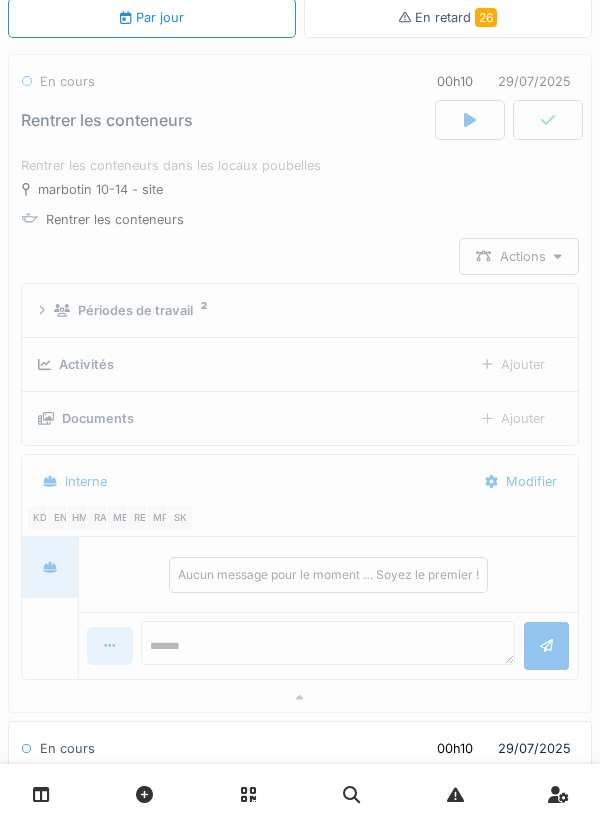 scroll, scrollTop: 70, scrollLeft: 0, axis: vertical 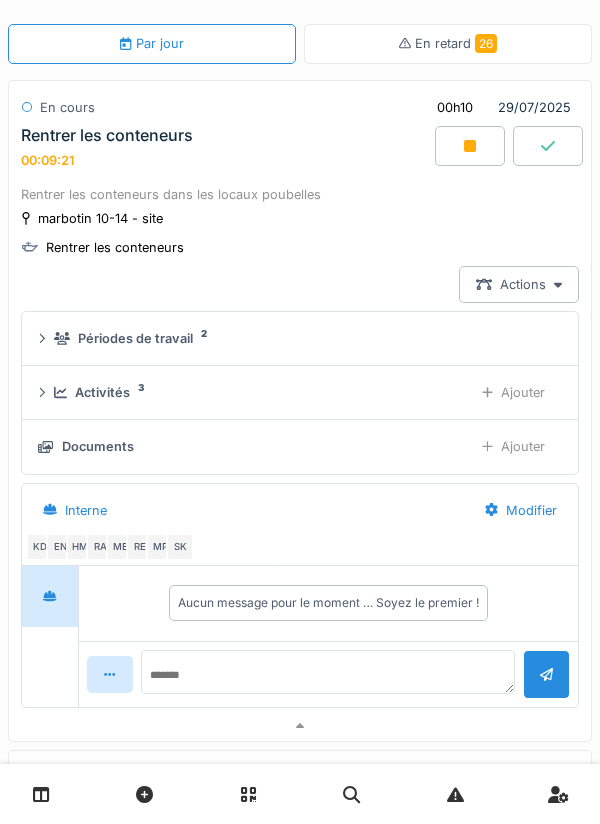 click 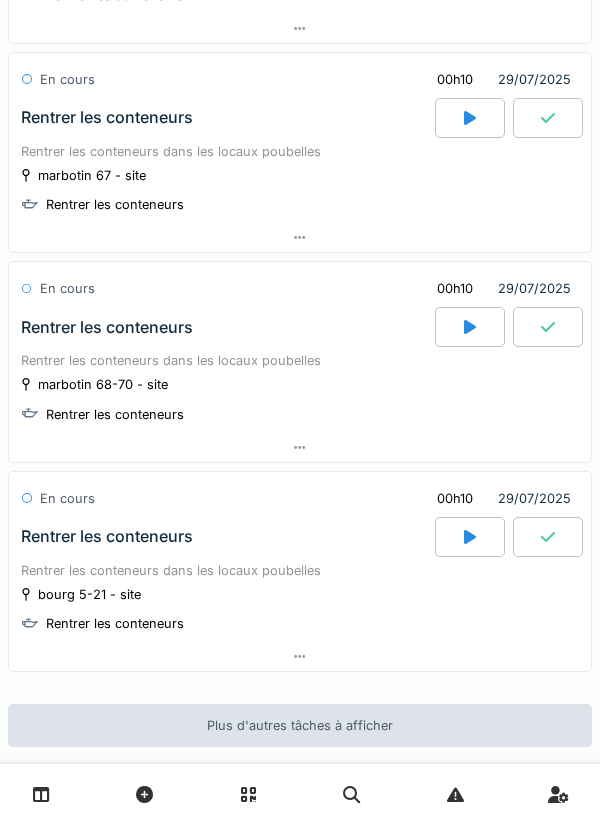scroll, scrollTop: 403, scrollLeft: 0, axis: vertical 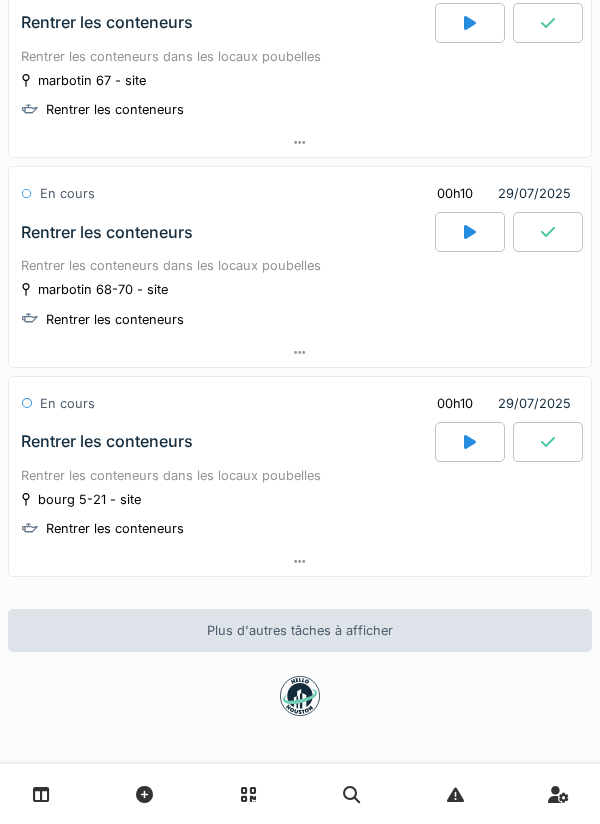 click at bounding box center [41, 794] 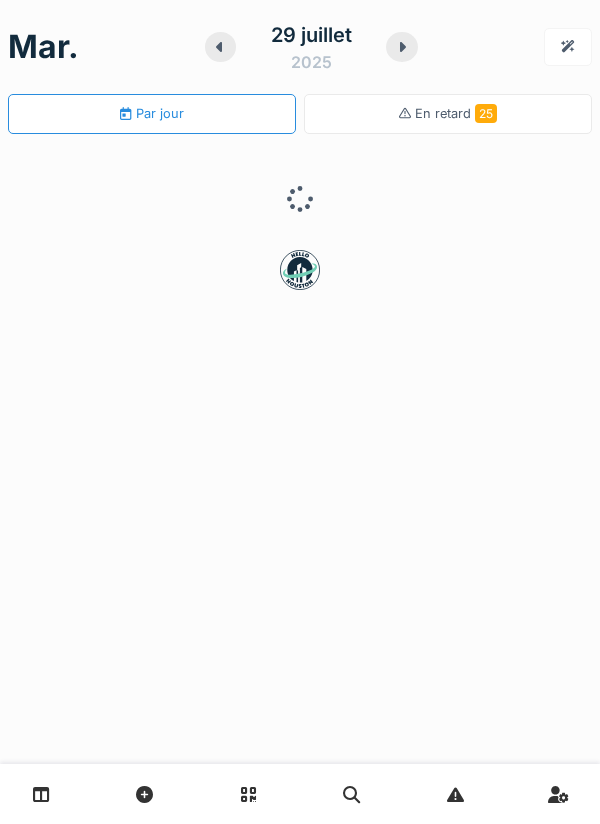 scroll, scrollTop: 0, scrollLeft: 0, axis: both 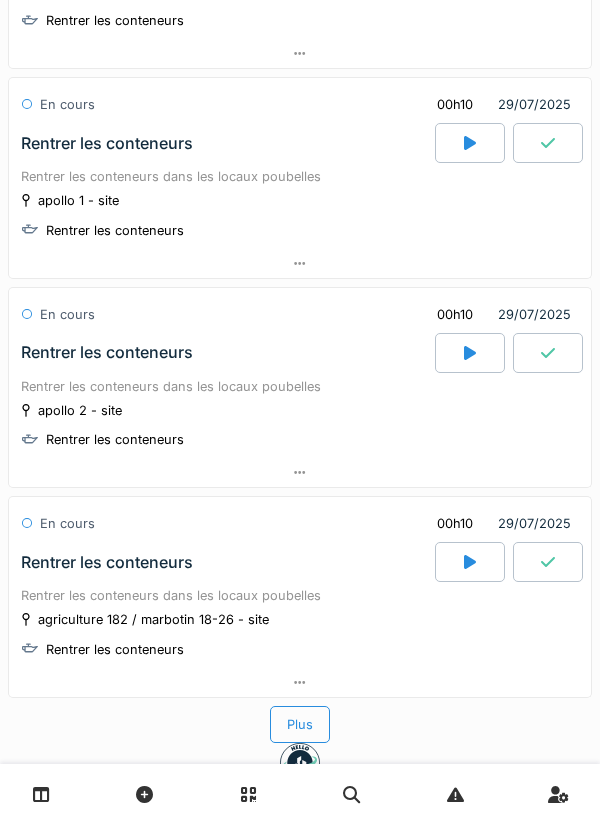 click at bounding box center [470, 562] 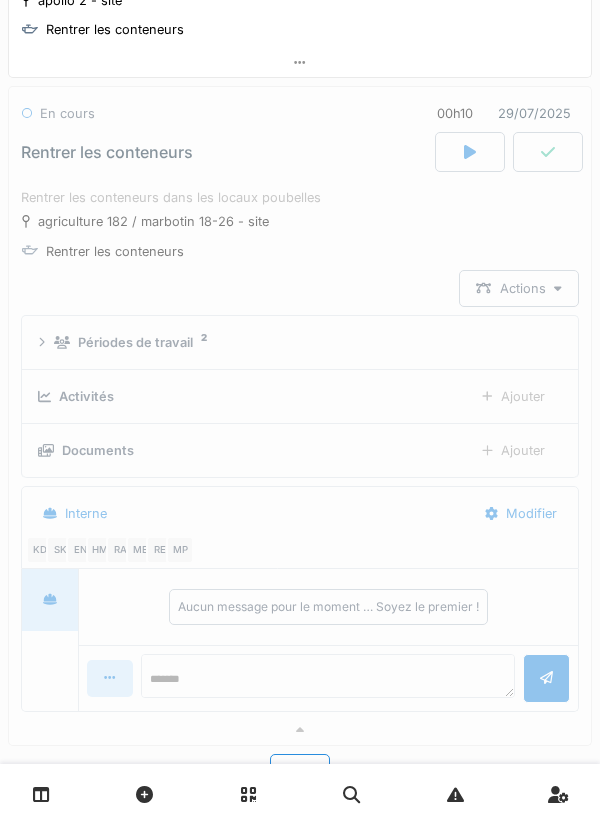 scroll, scrollTop: 4548, scrollLeft: 0, axis: vertical 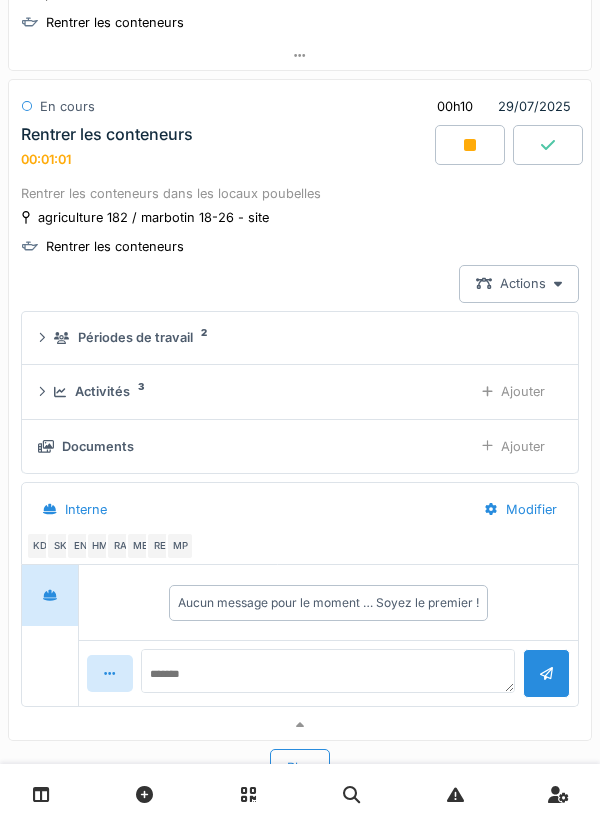 click on "Ajouter" at bounding box center [513, 446] 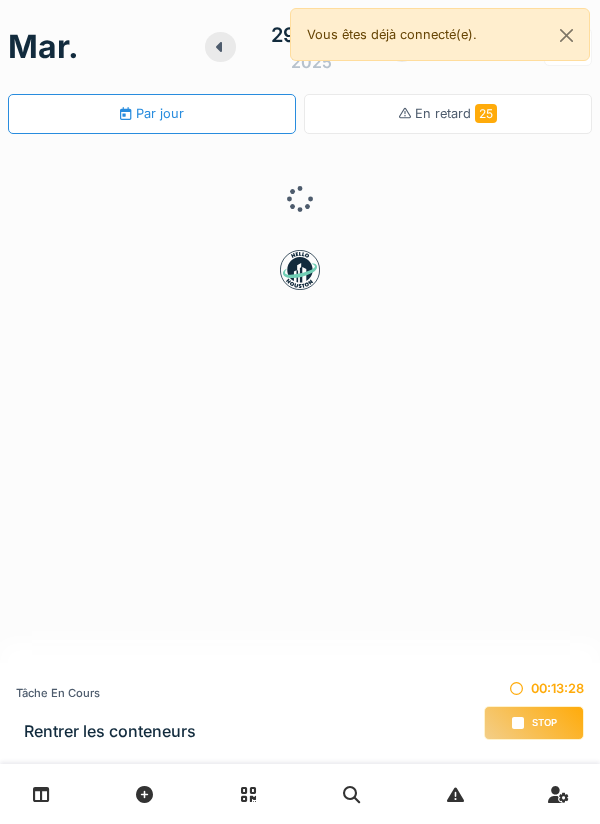 scroll, scrollTop: 0, scrollLeft: 0, axis: both 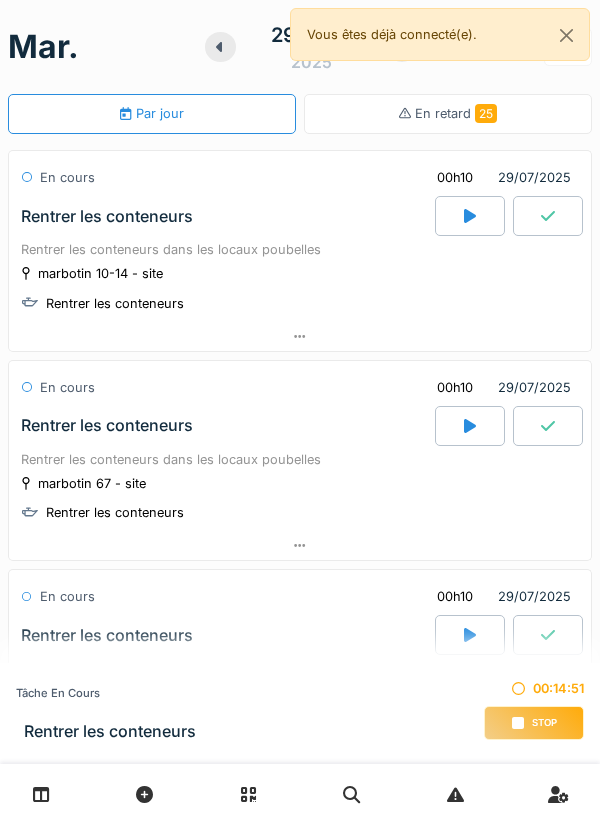 click at bounding box center (41, 794) 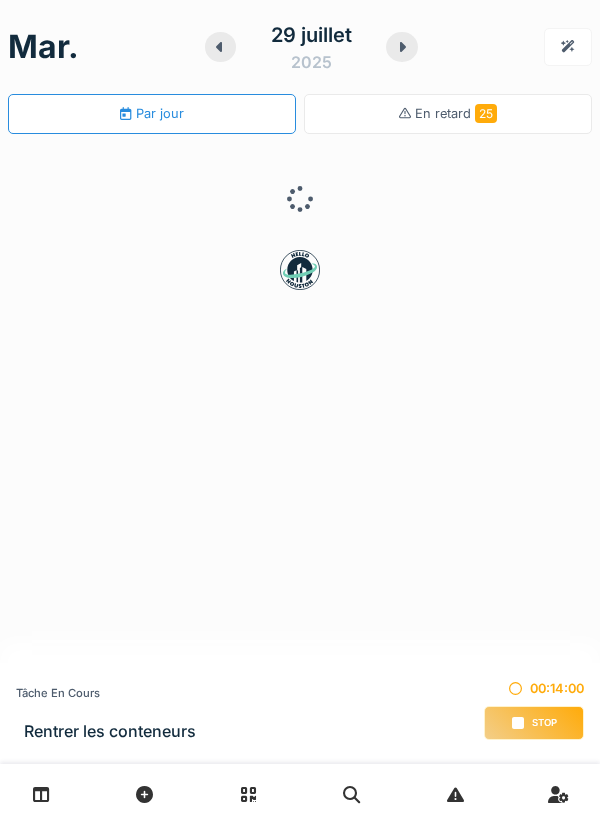 scroll, scrollTop: 0, scrollLeft: 0, axis: both 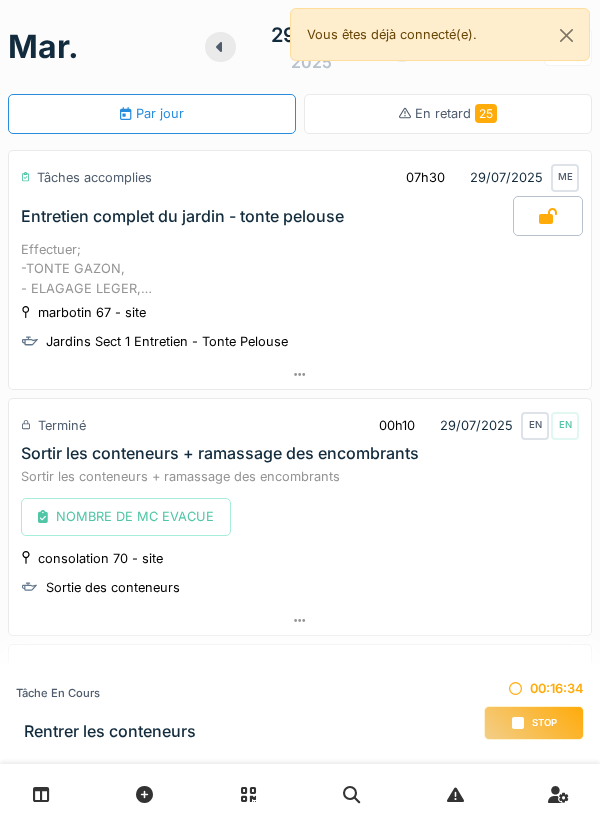 click at bounding box center (41, 794) 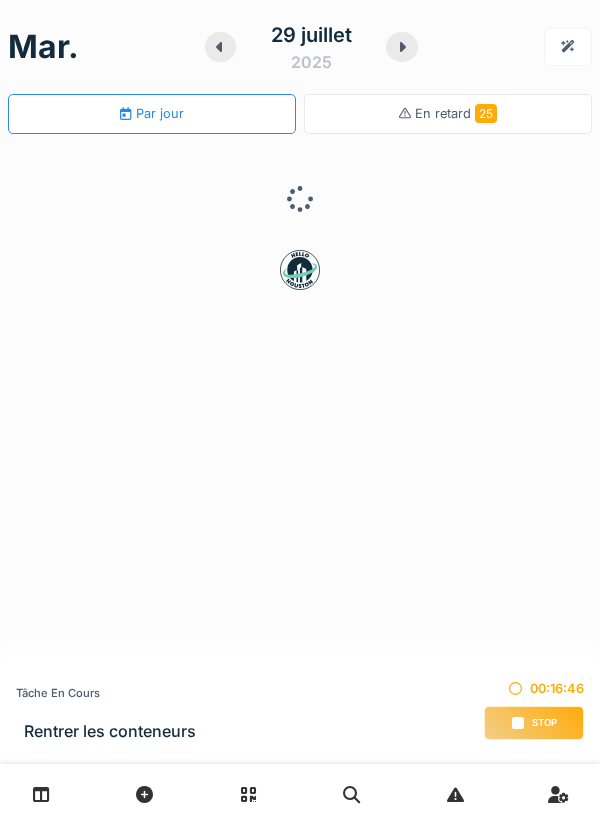 scroll, scrollTop: 0, scrollLeft: 0, axis: both 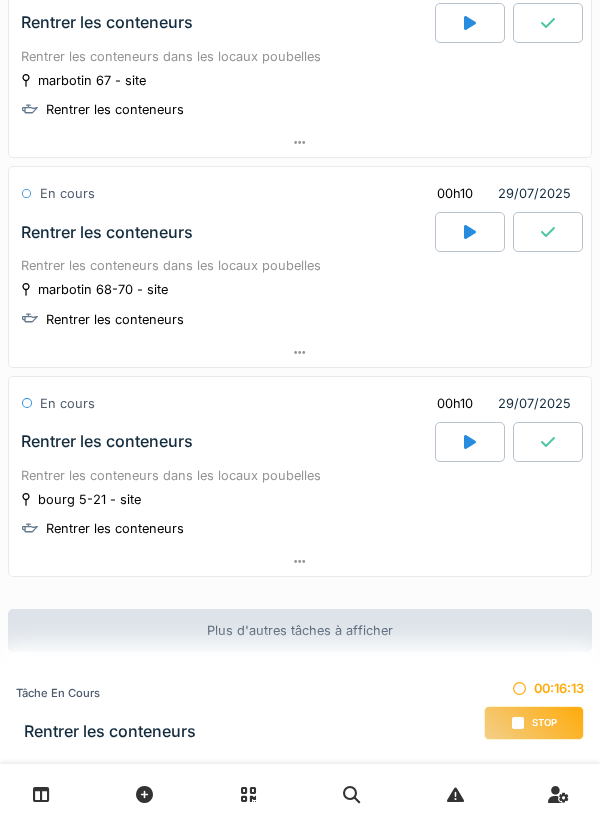 click on "Stop" at bounding box center [544, 723] 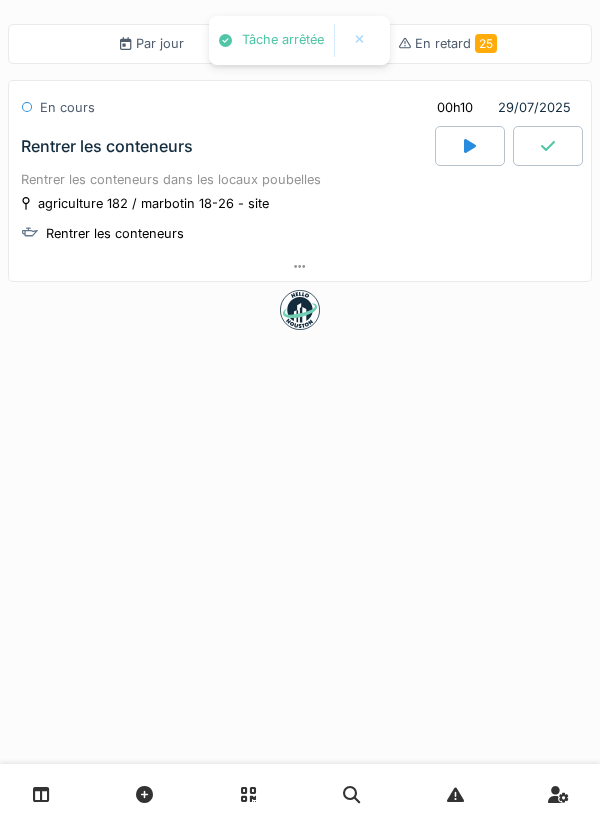 scroll, scrollTop: 0, scrollLeft: 0, axis: both 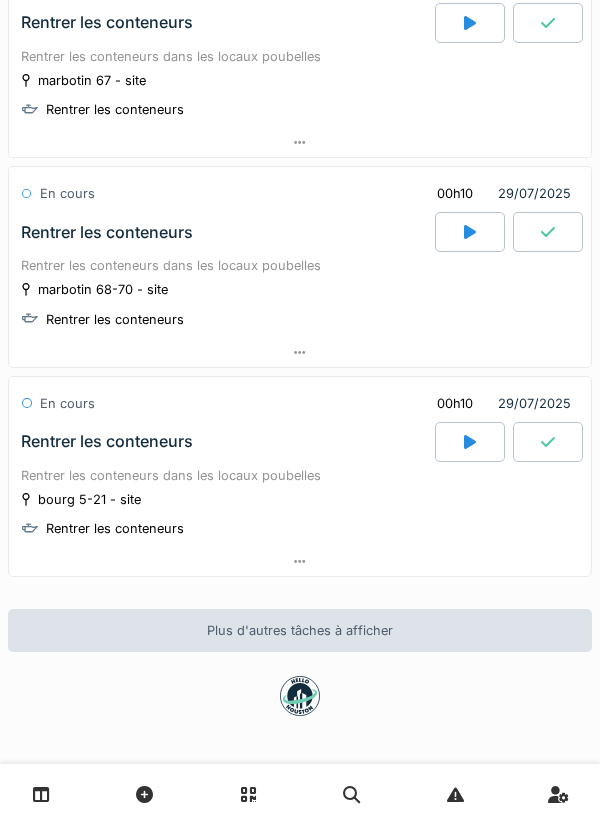 click at bounding box center [470, 442] 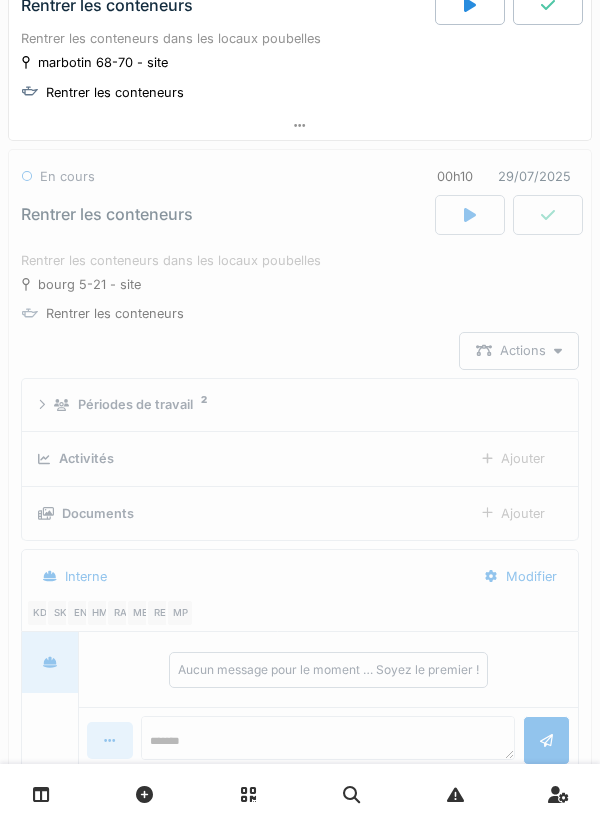 scroll, scrollTop: 698, scrollLeft: 0, axis: vertical 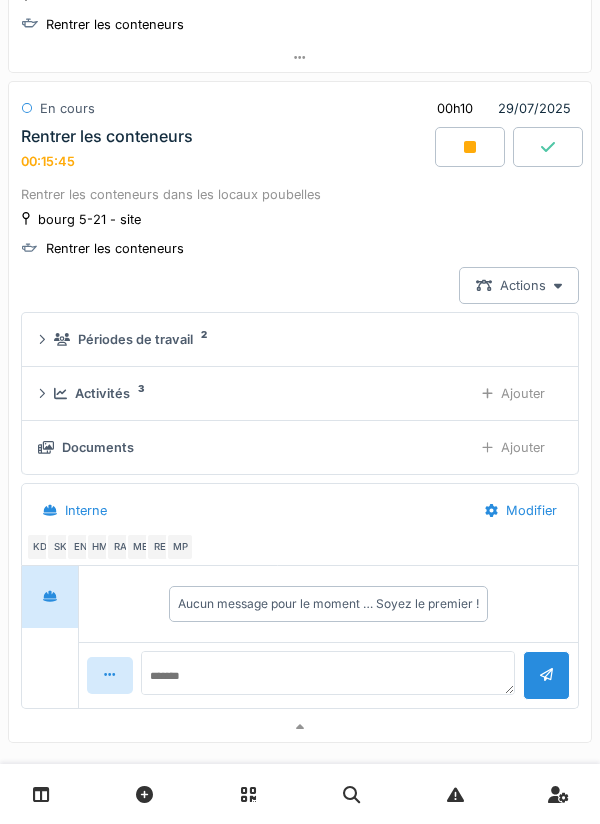 click at bounding box center (470, 147) 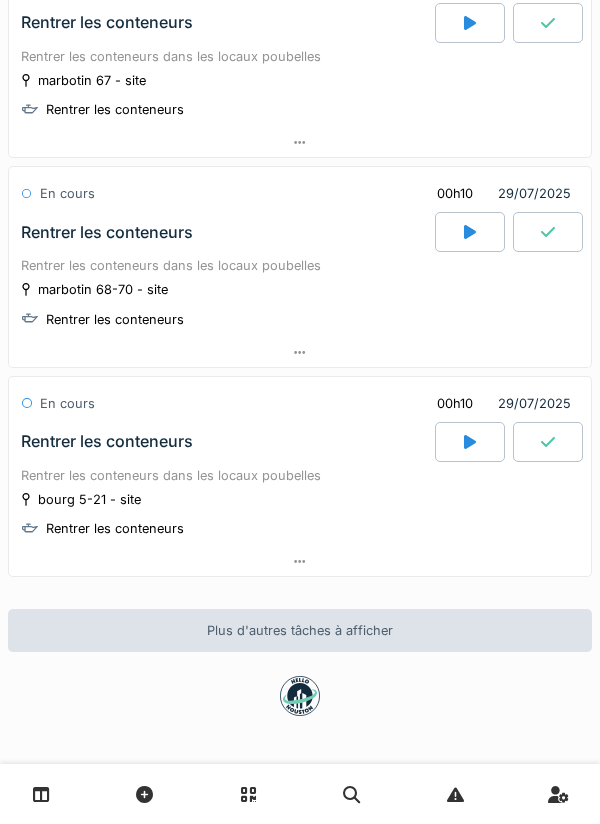 scroll, scrollTop: 0, scrollLeft: 0, axis: both 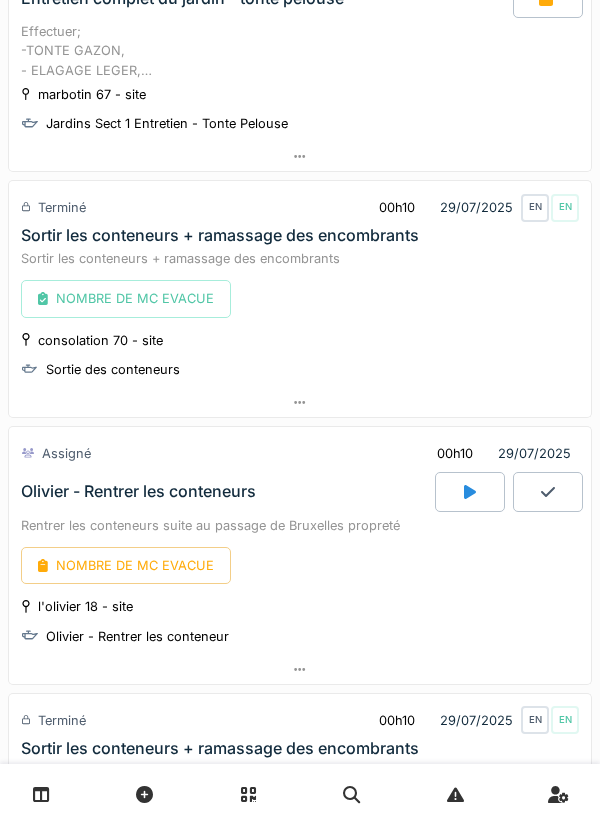 click at bounding box center [470, 492] 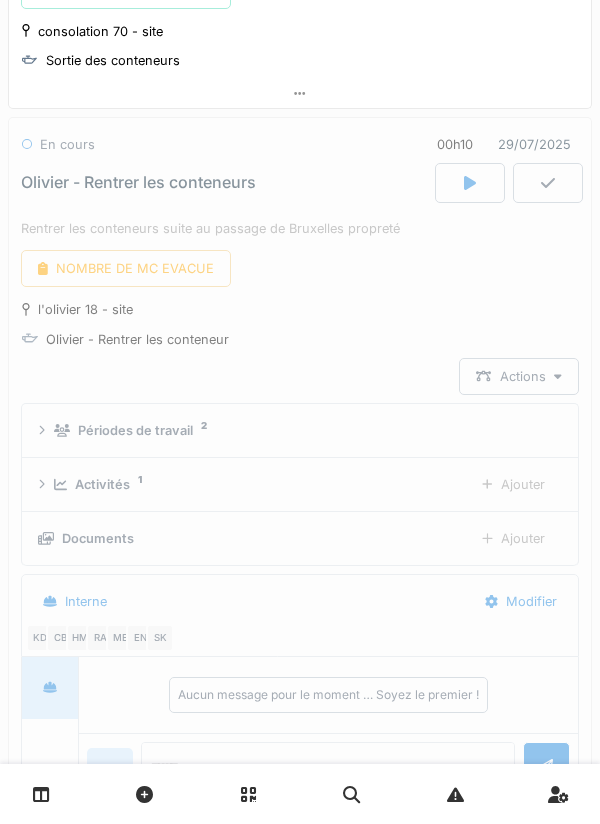 scroll, scrollTop: 564, scrollLeft: 0, axis: vertical 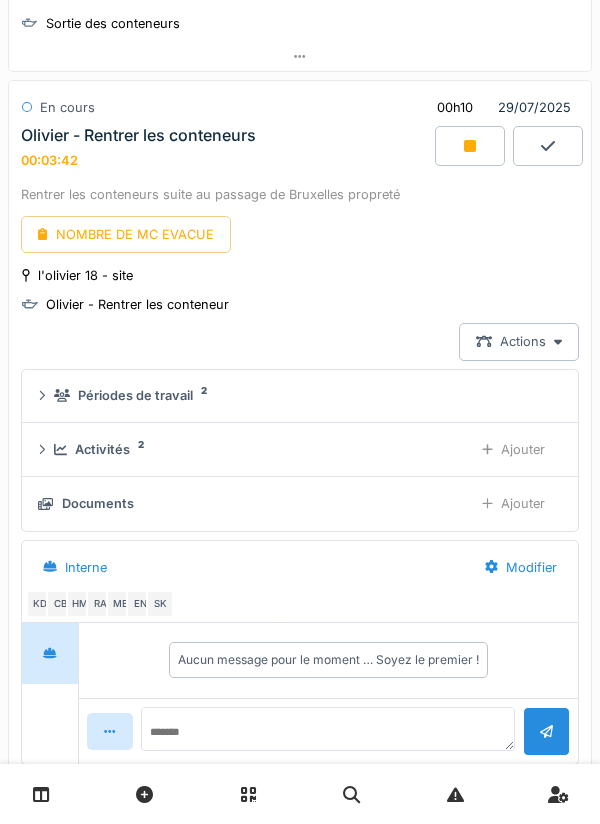 click at bounding box center (470, 146) 